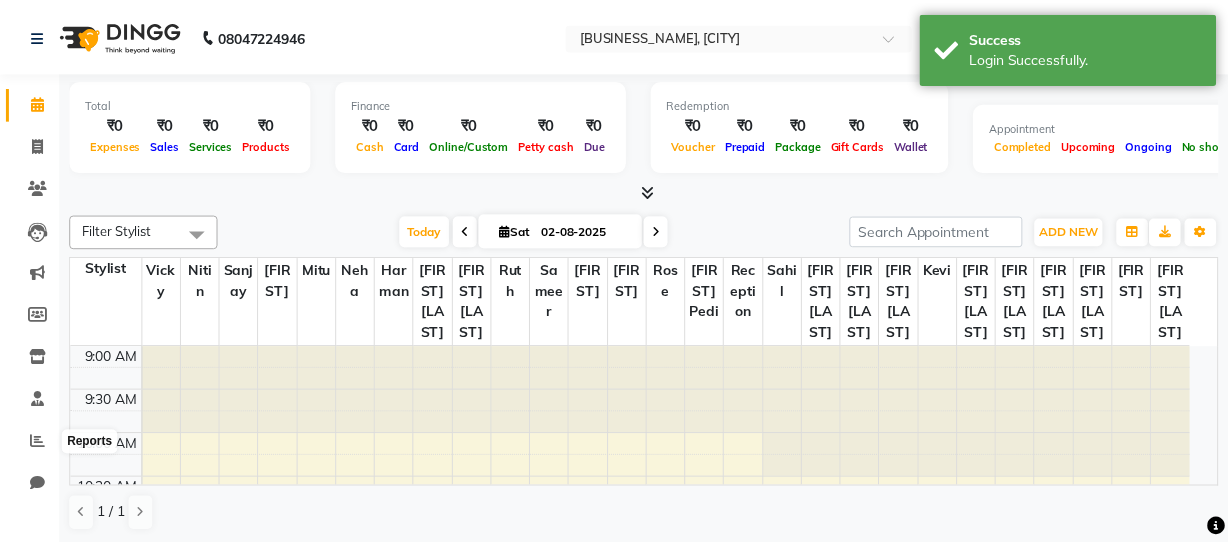 scroll, scrollTop: 0, scrollLeft: 0, axis: both 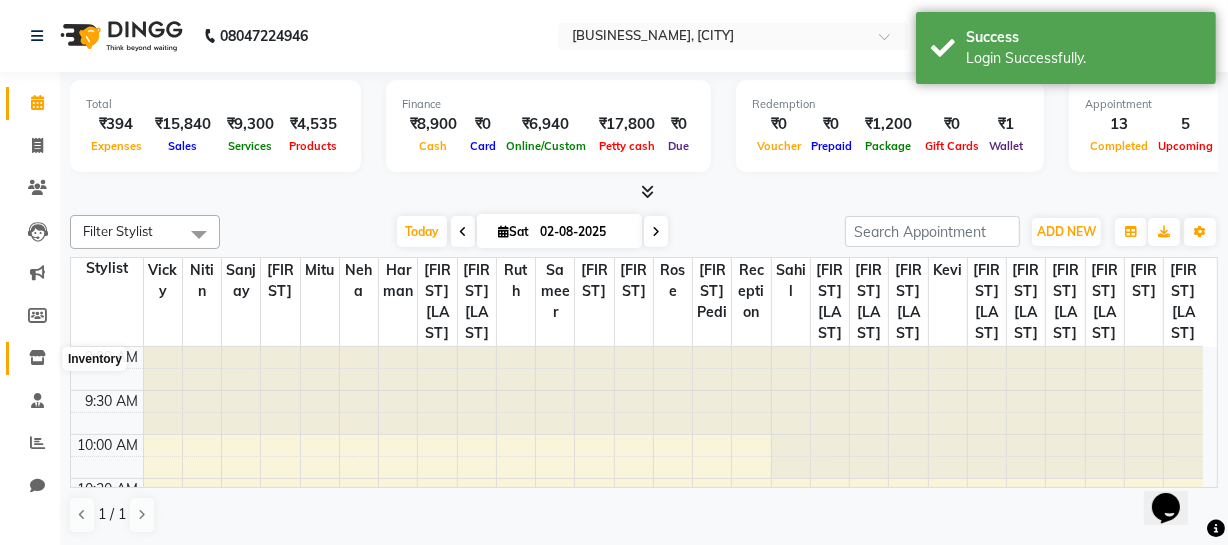 click 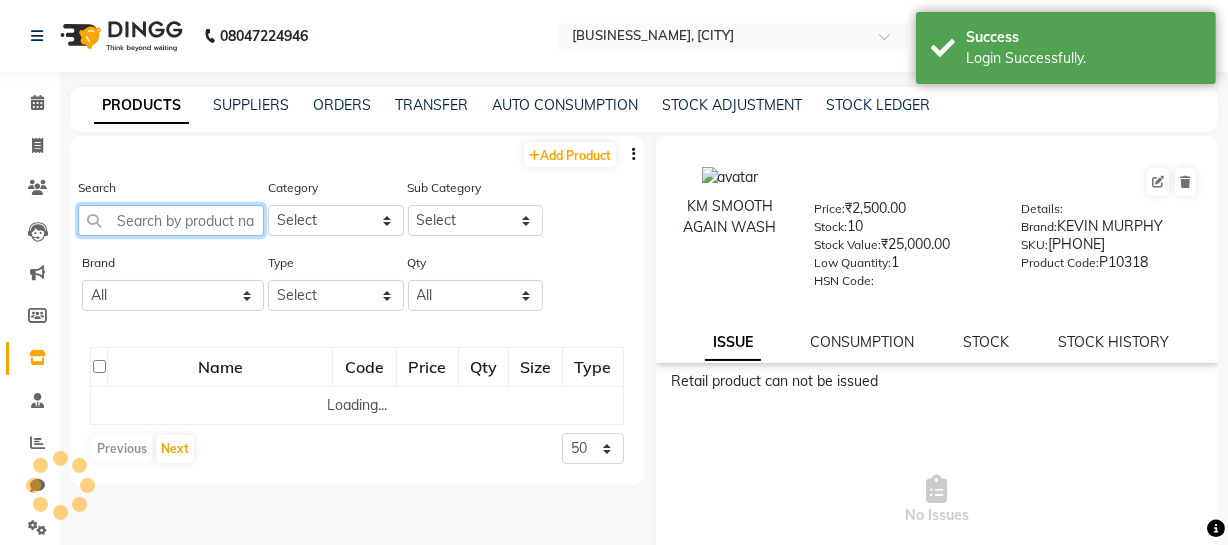 click 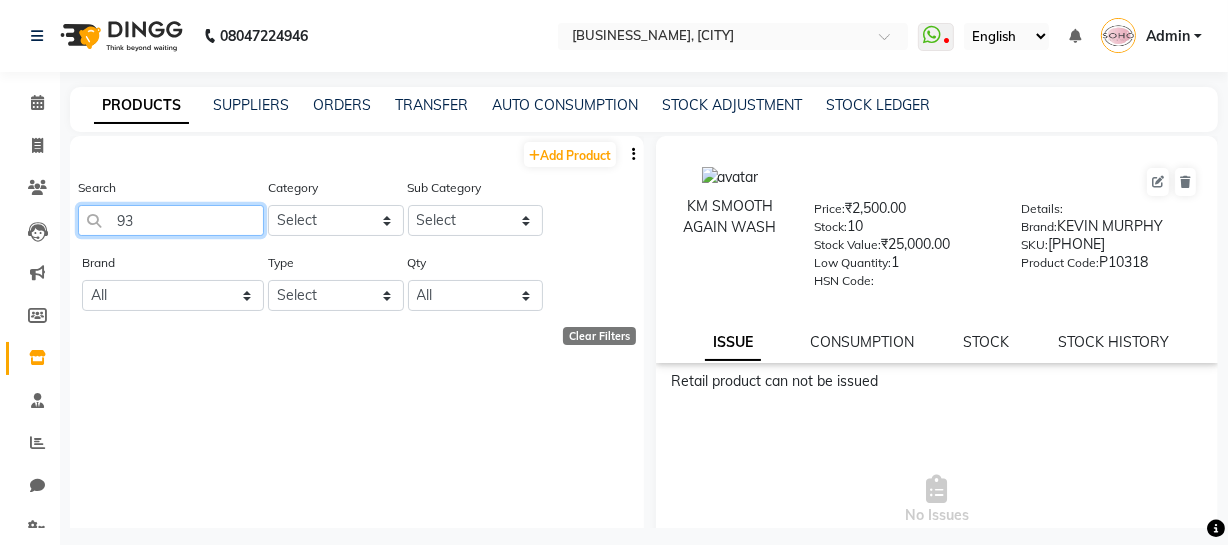 type on "9" 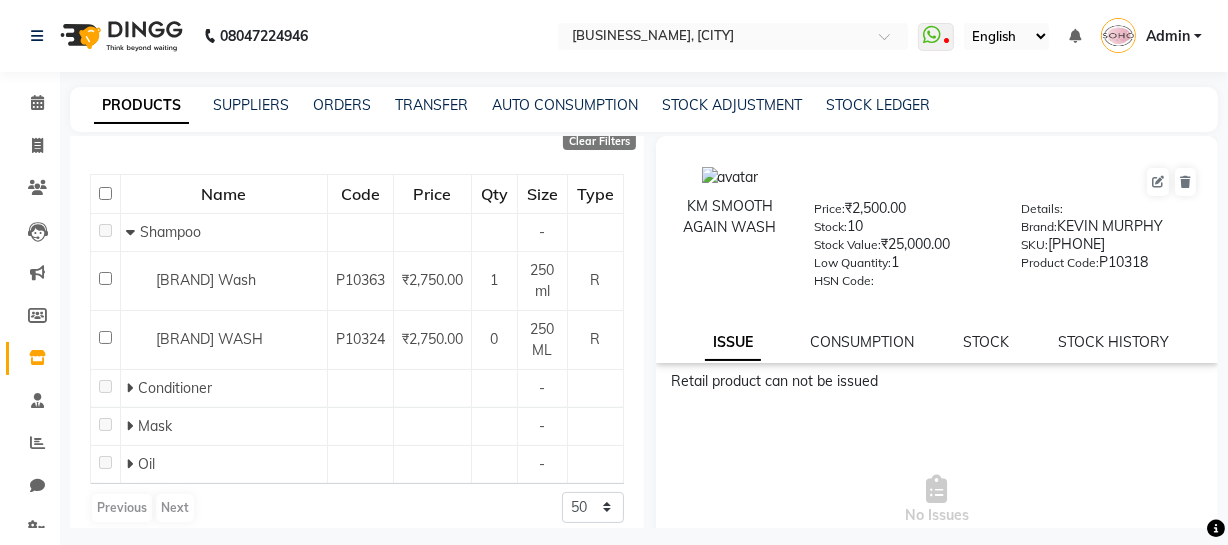 scroll, scrollTop: 200, scrollLeft: 0, axis: vertical 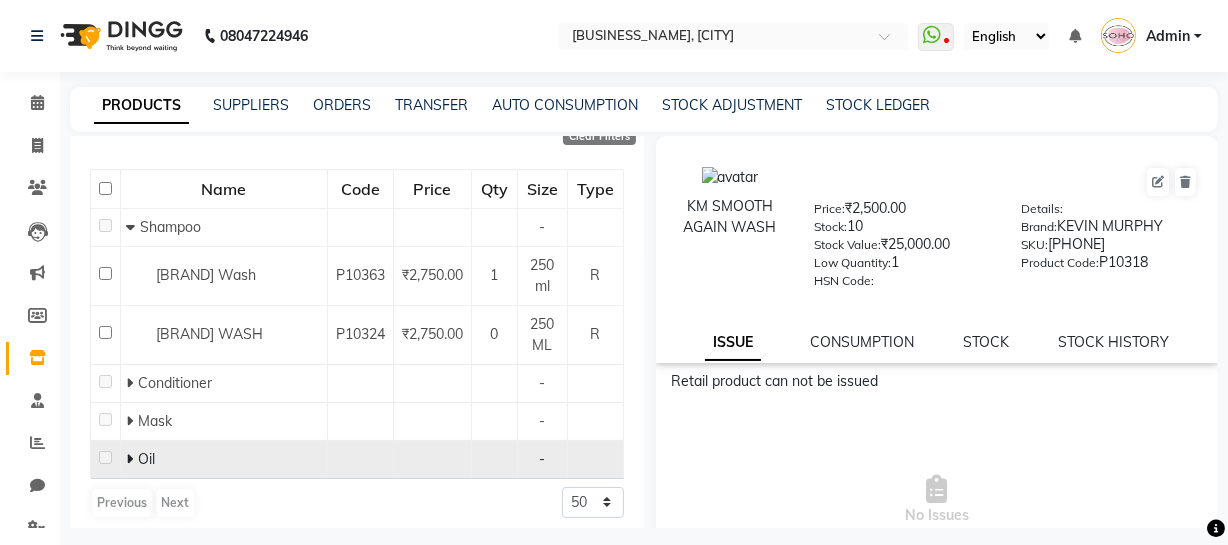 type on "young ag" 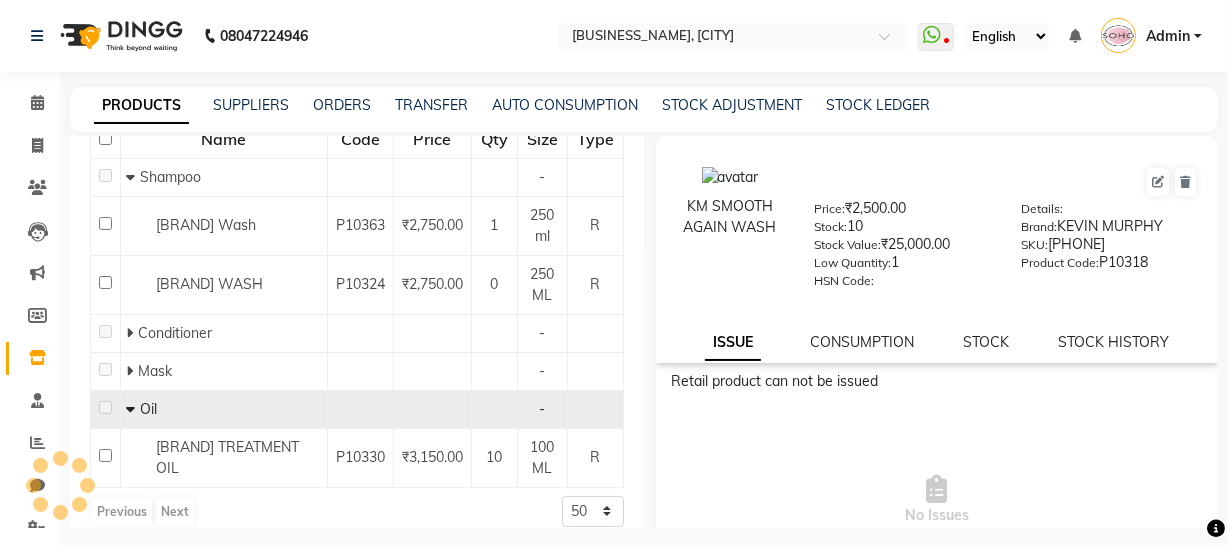 scroll, scrollTop: 270, scrollLeft: 0, axis: vertical 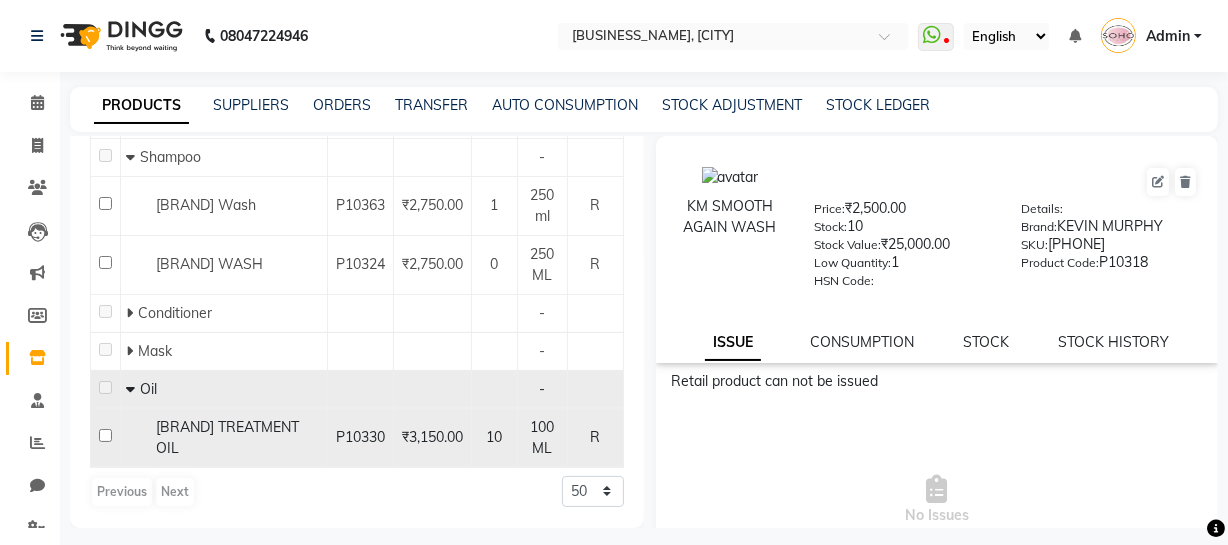 click on "[BRAND] TREATMENT OIL" 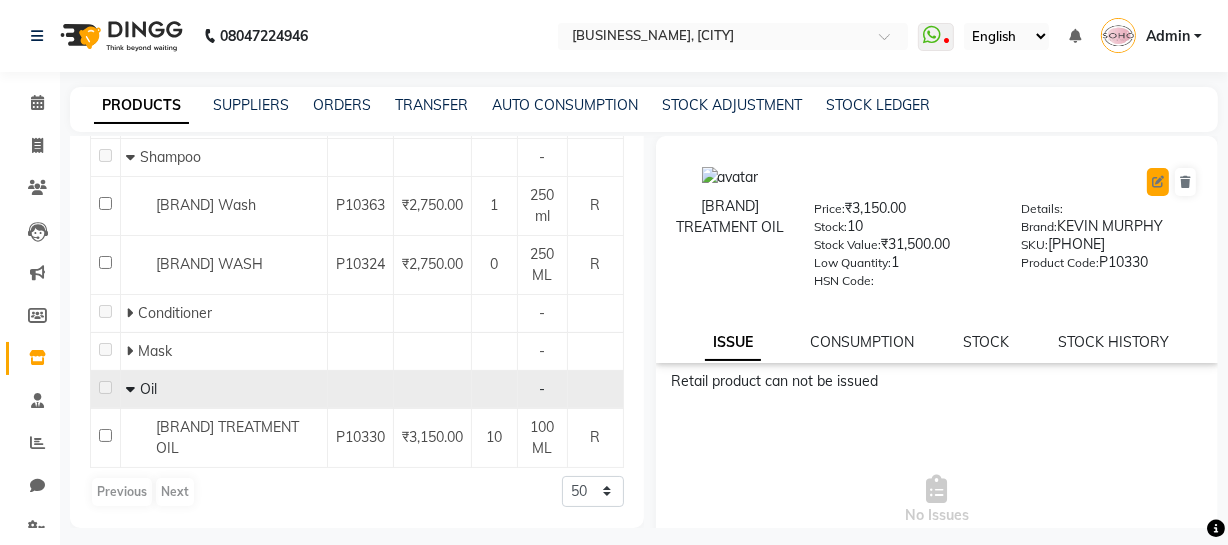 click 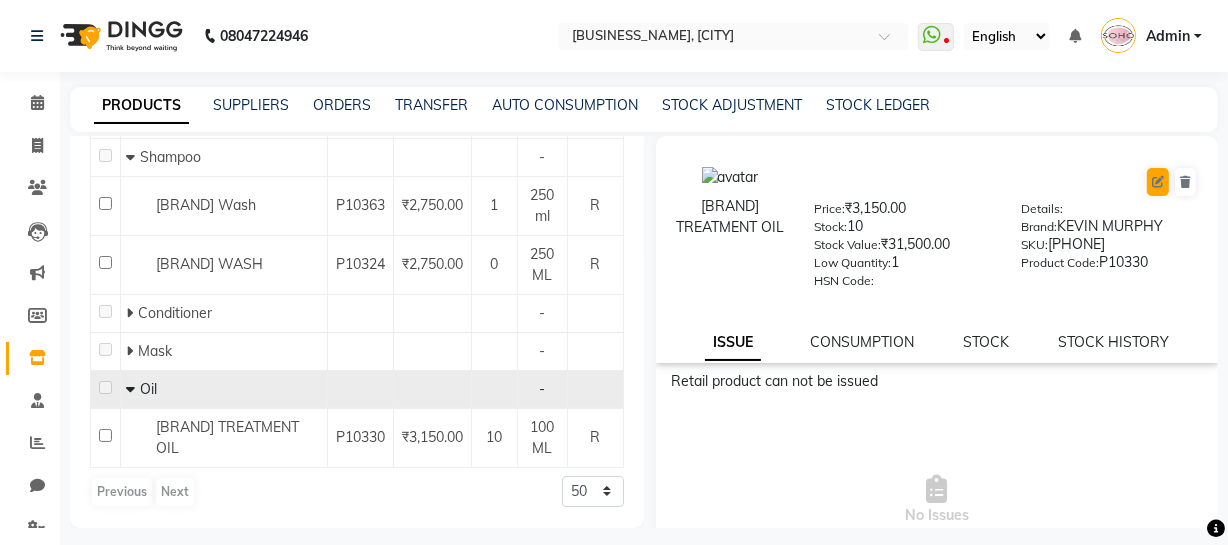 select on "true" 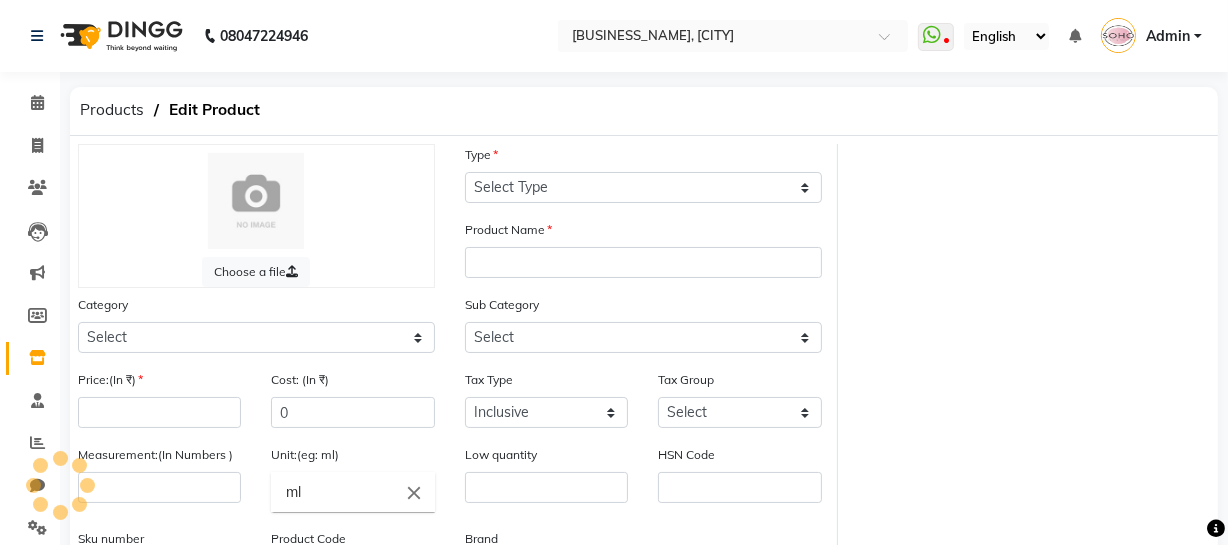 select on "R" 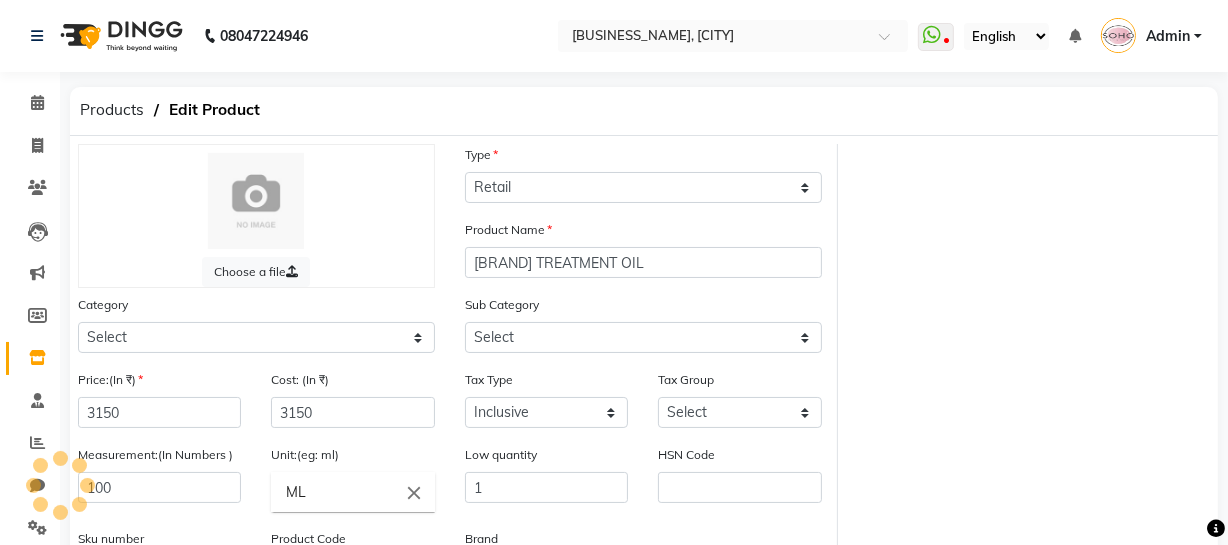 select on "1100" 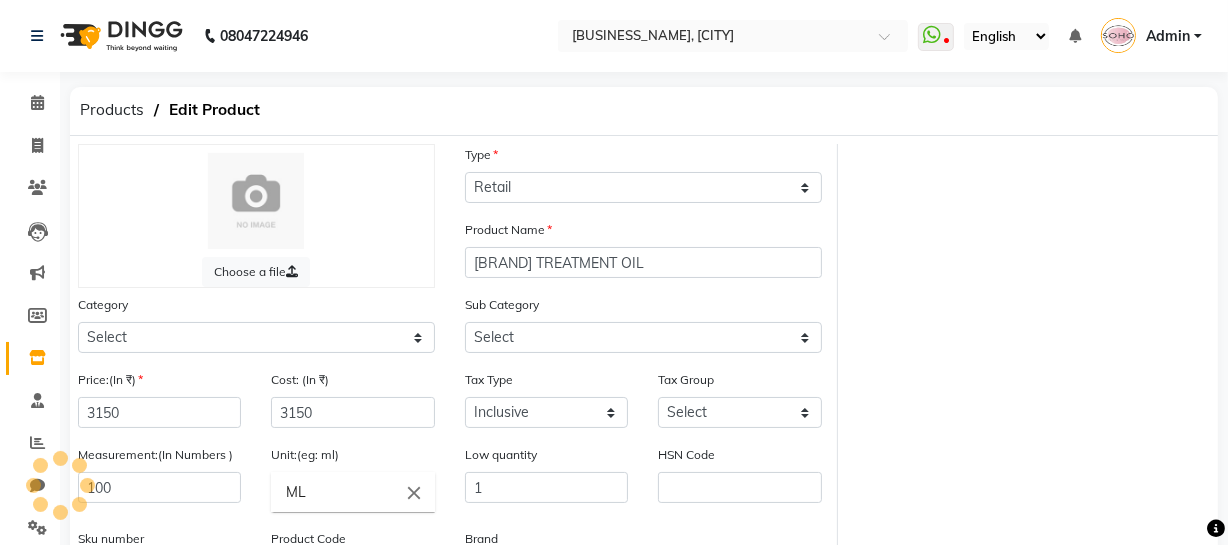 select on "948" 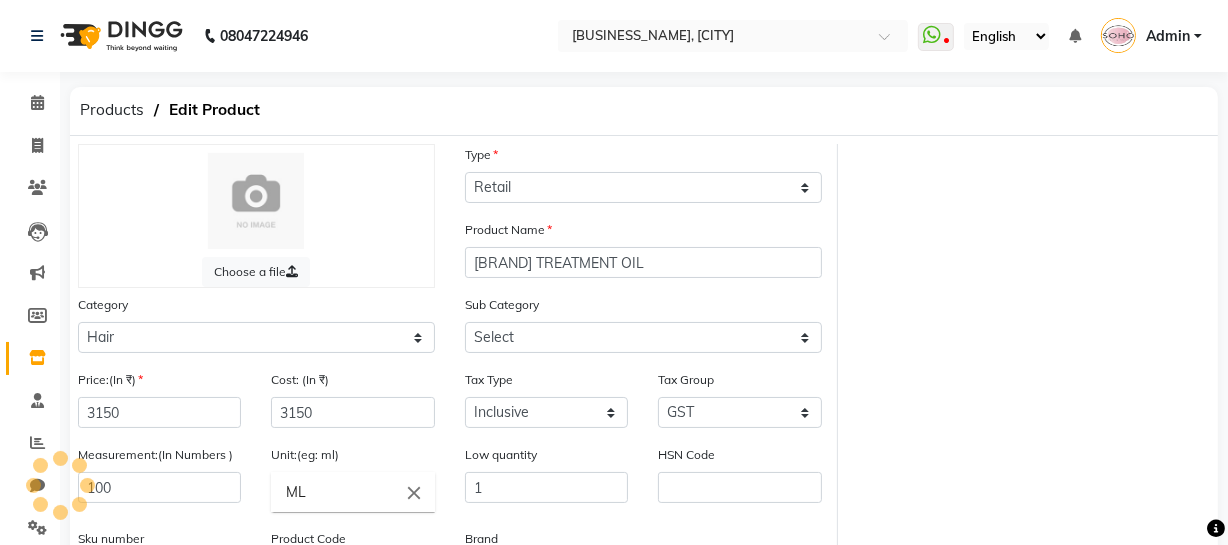 select on "1105" 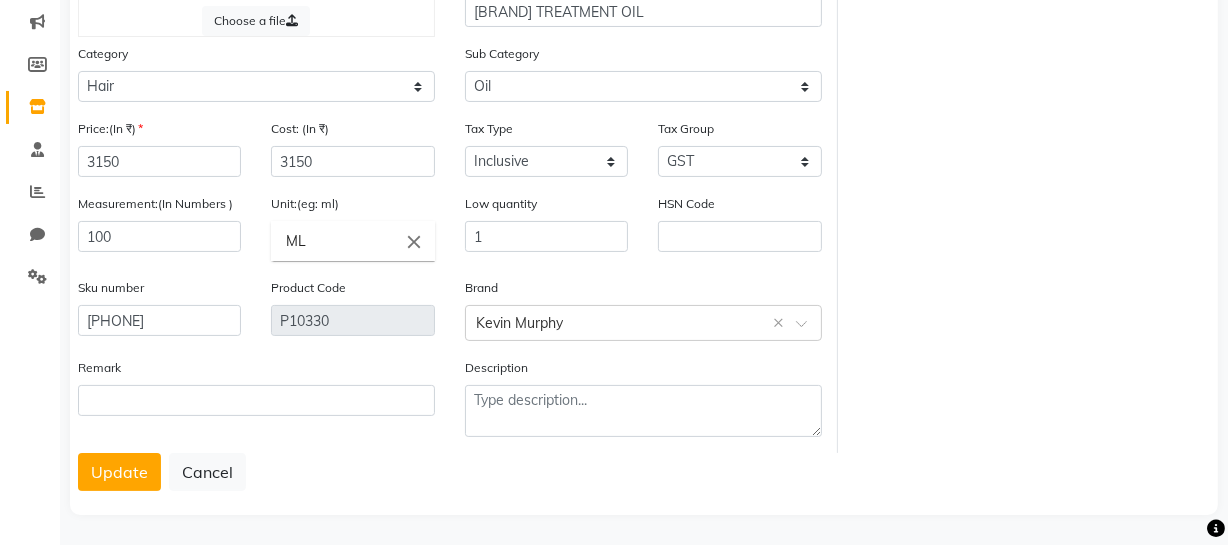 scroll, scrollTop: 260, scrollLeft: 0, axis: vertical 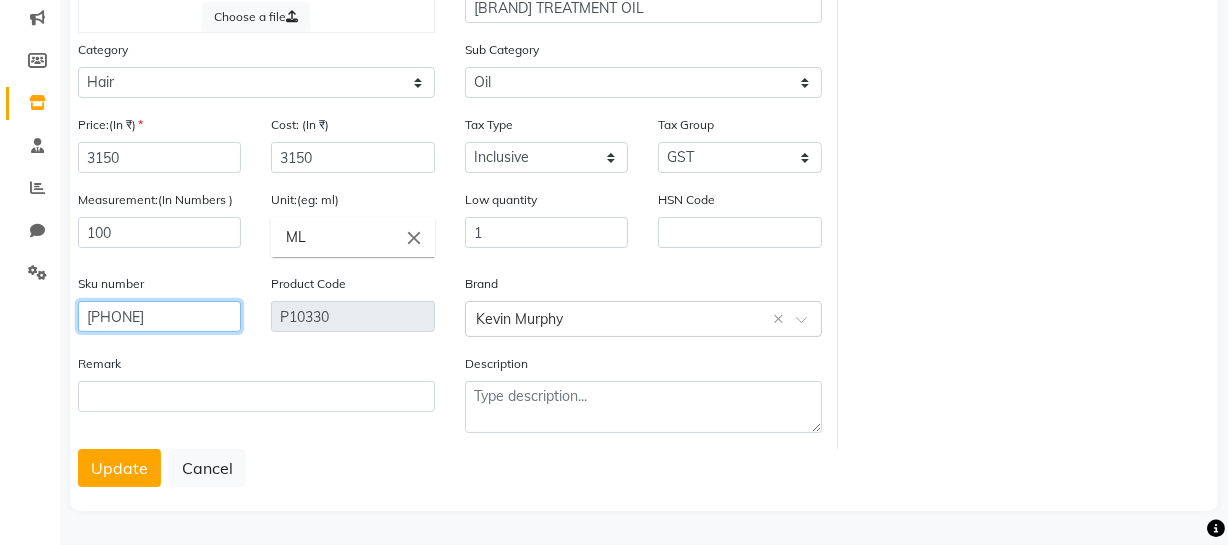 click on "[PHONE]" 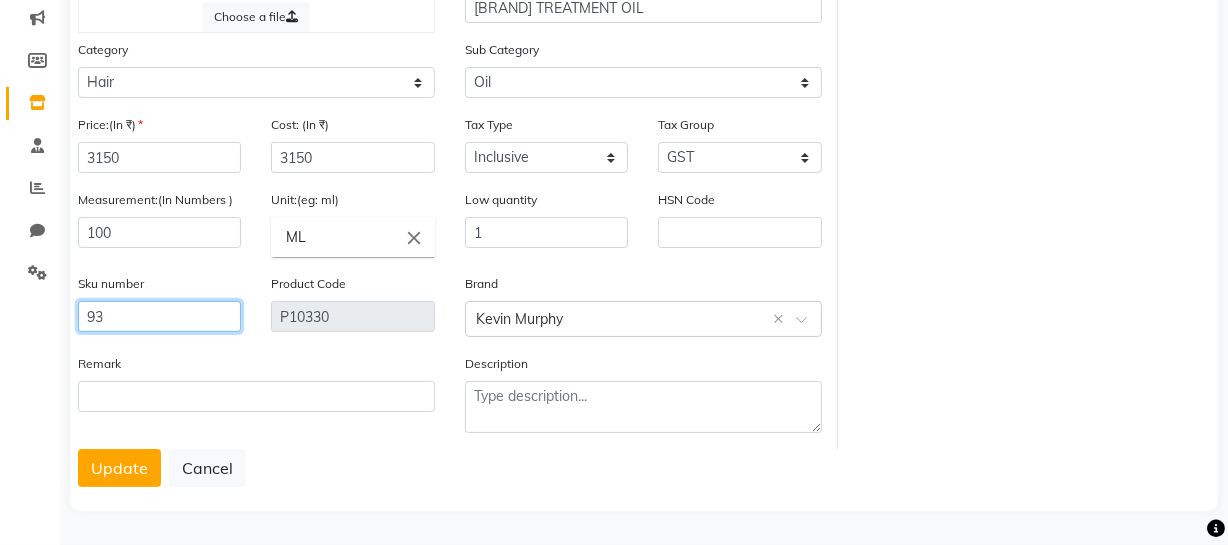 type on "9" 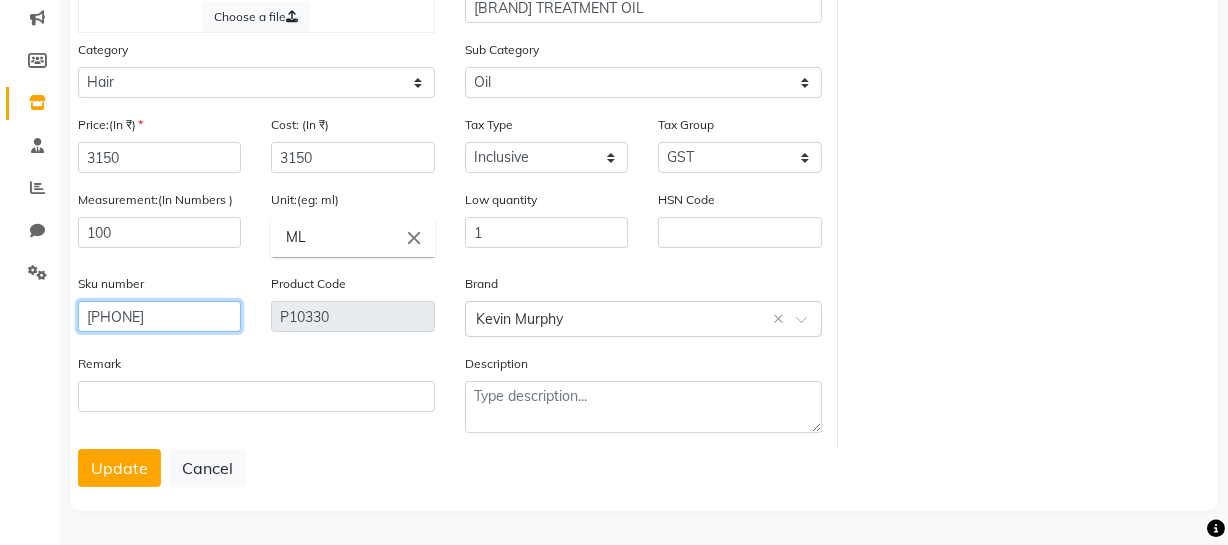type on "[PHONE]" 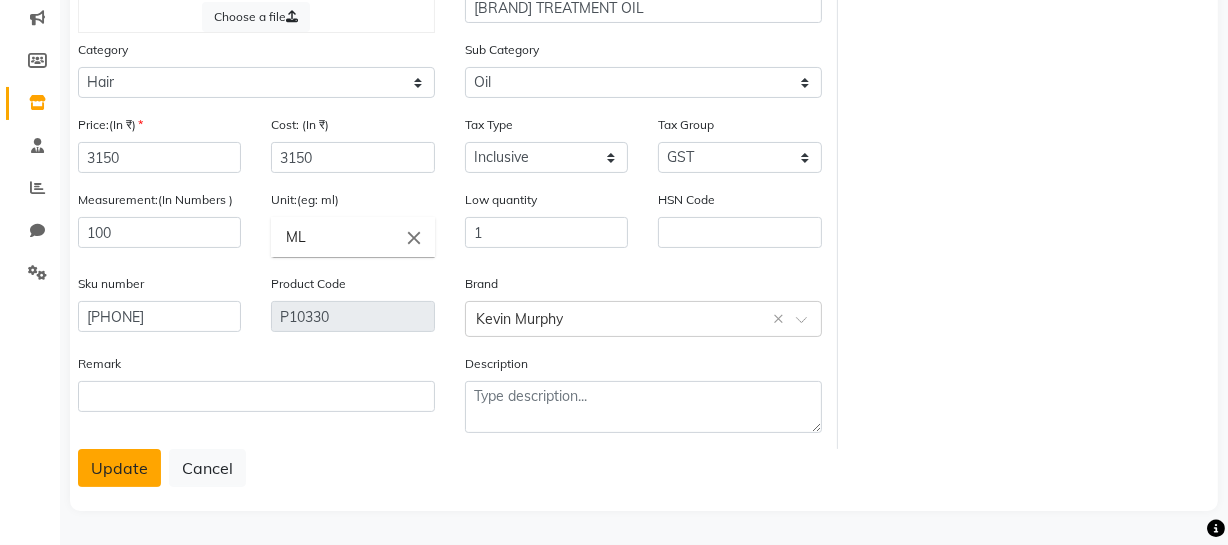 click on "Update" 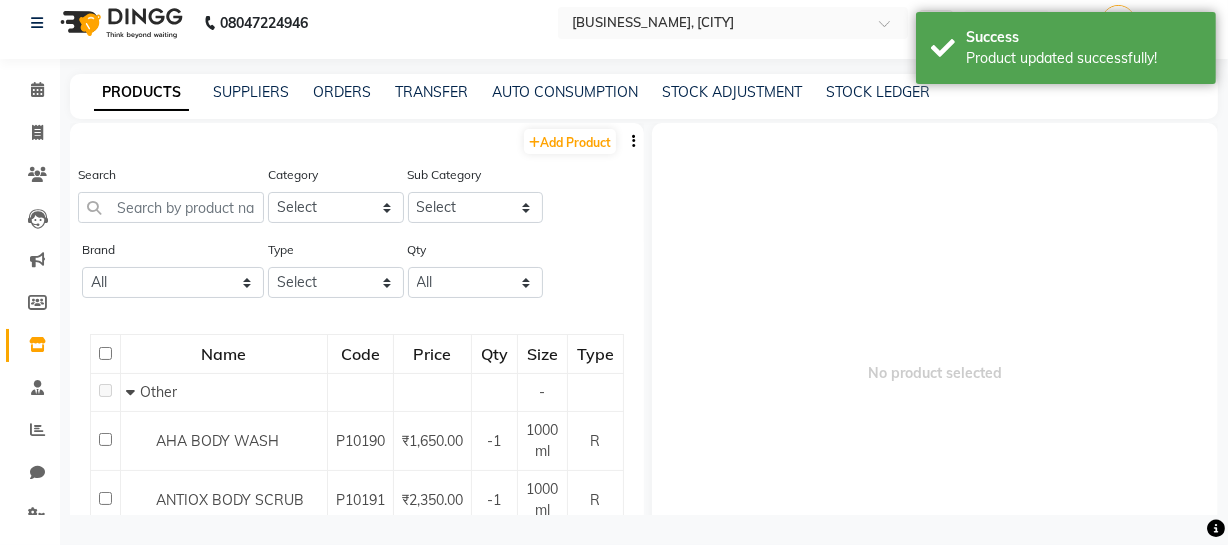 scroll, scrollTop: 13, scrollLeft: 0, axis: vertical 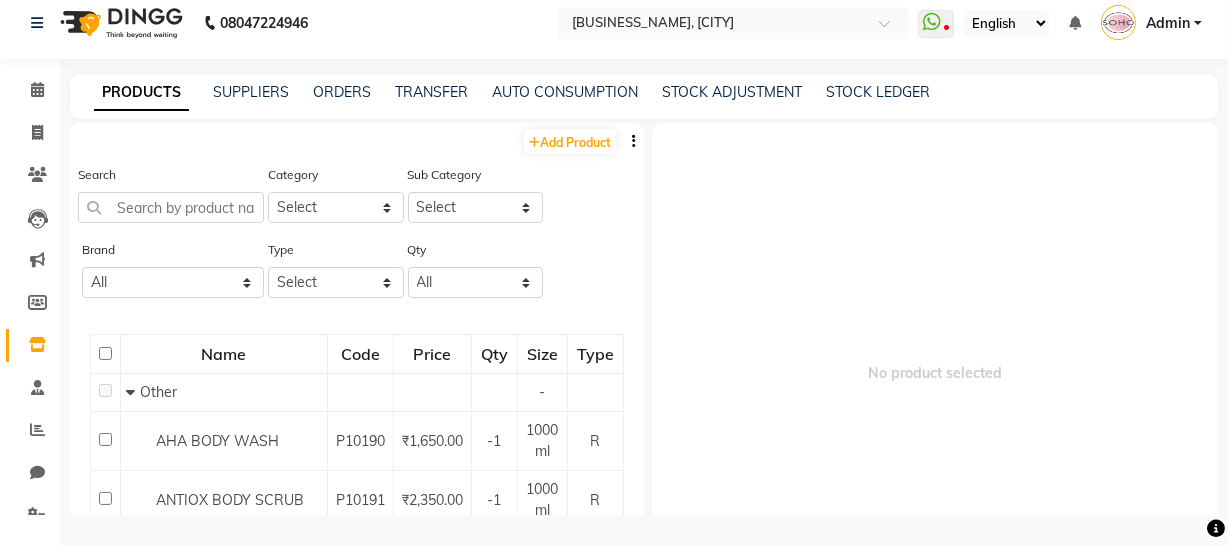 click on "Admin" at bounding box center (1151, 23) 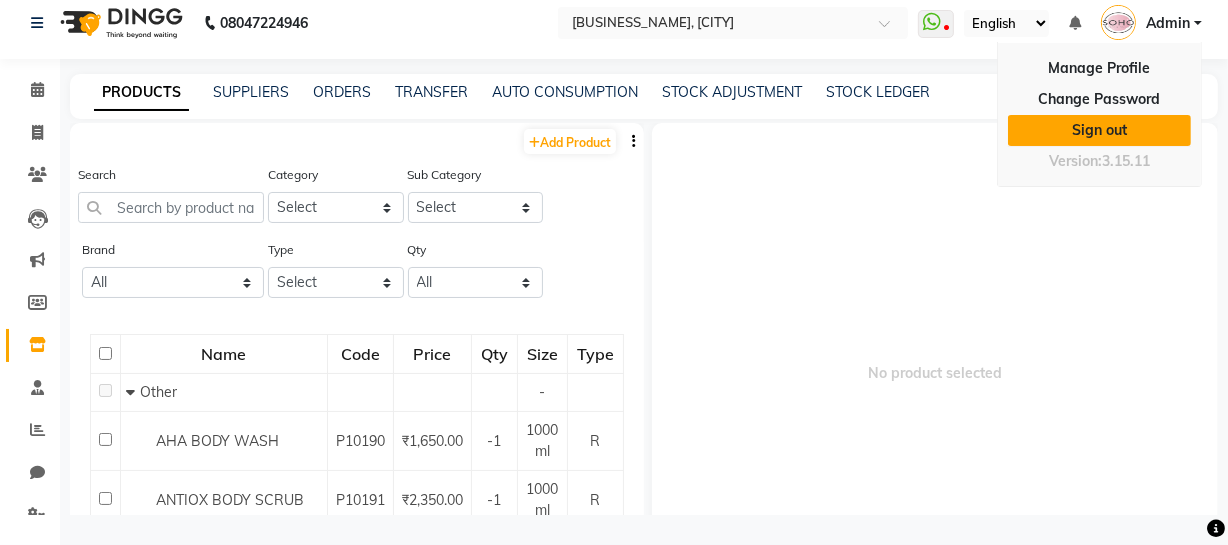 click on "Sign out" at bounding box center (1099, 130) 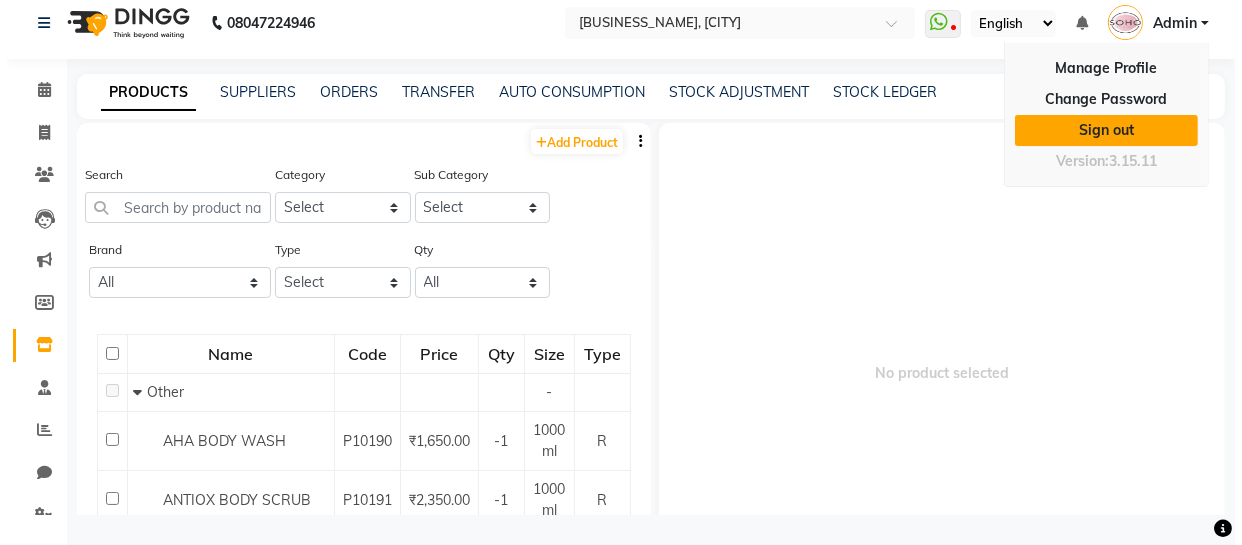 scroll, scrollTop: 0, scrollLeft: 0, axis: both 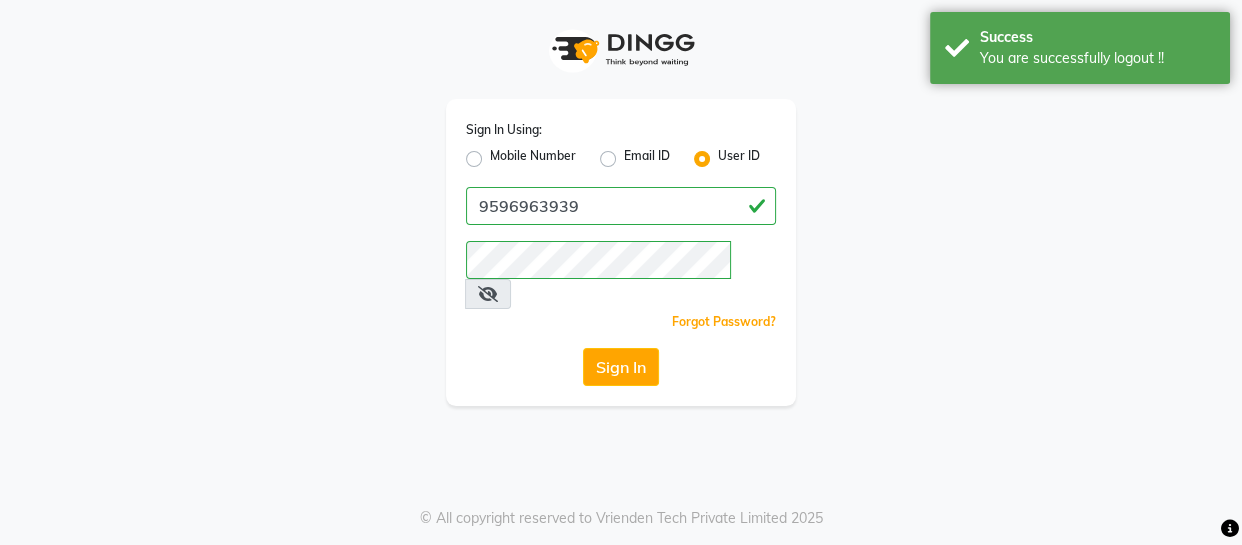 click on "Mobile Number" 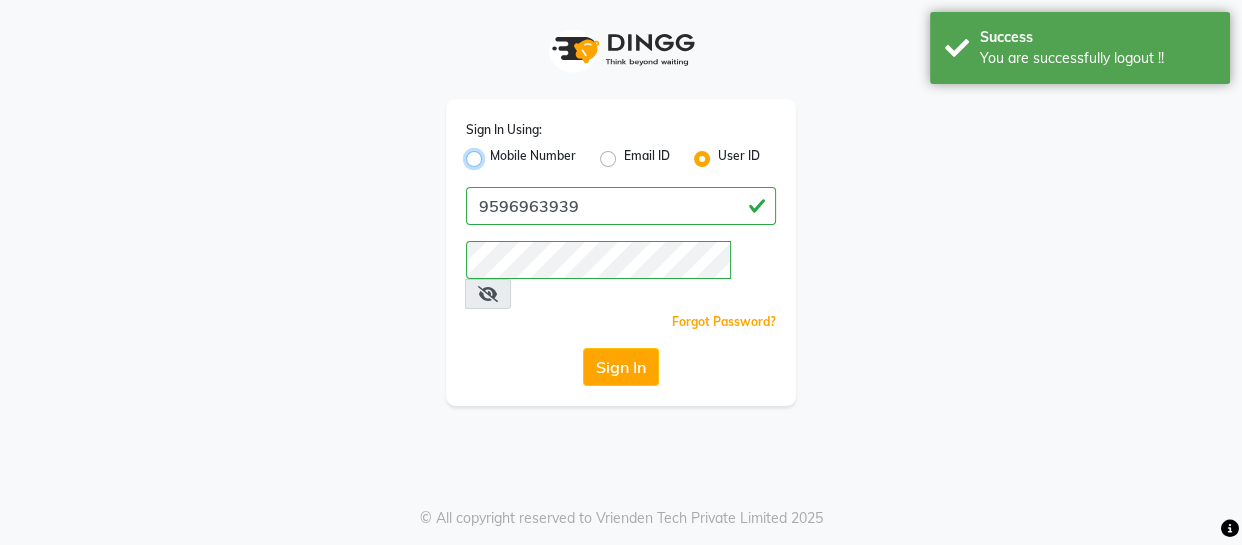 click on "Mobile Number" at bounding box center (496, 153) 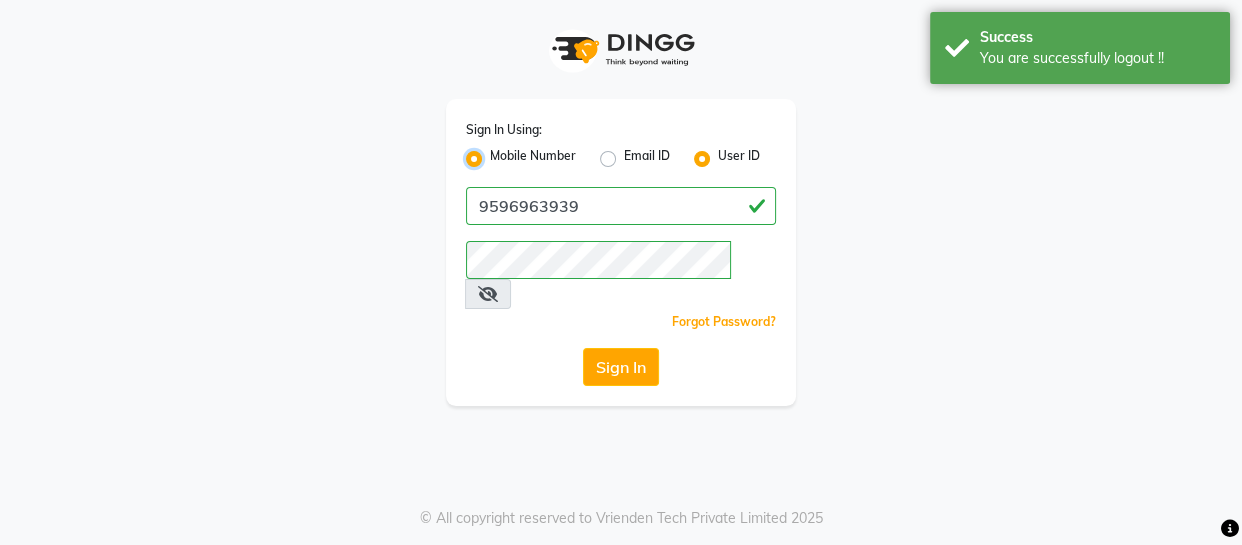 radio on "false" 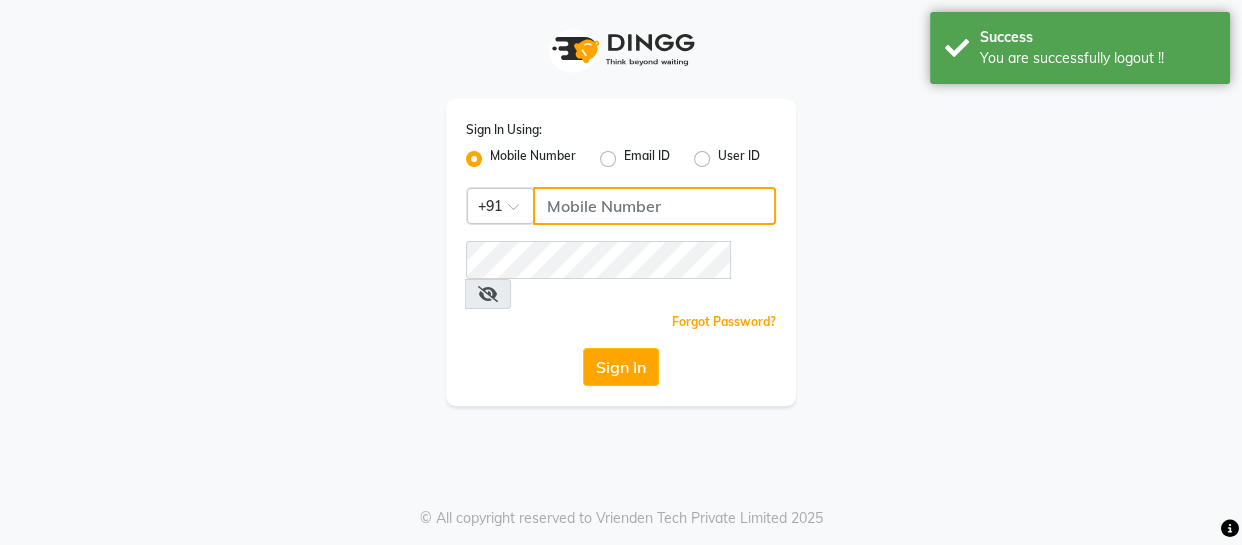 click 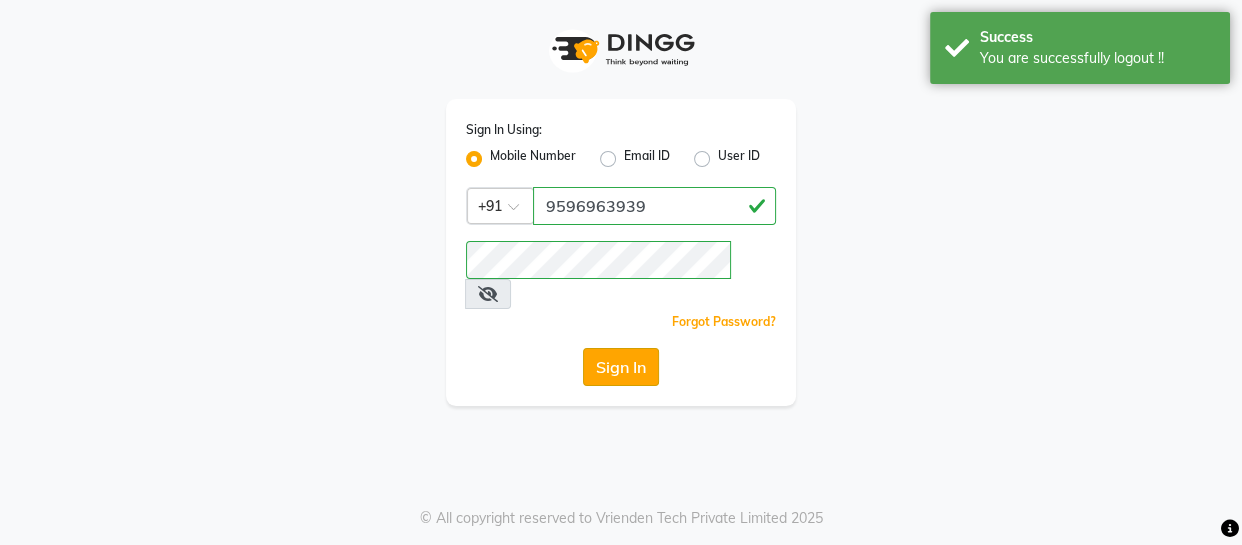 click on "Sign In" 